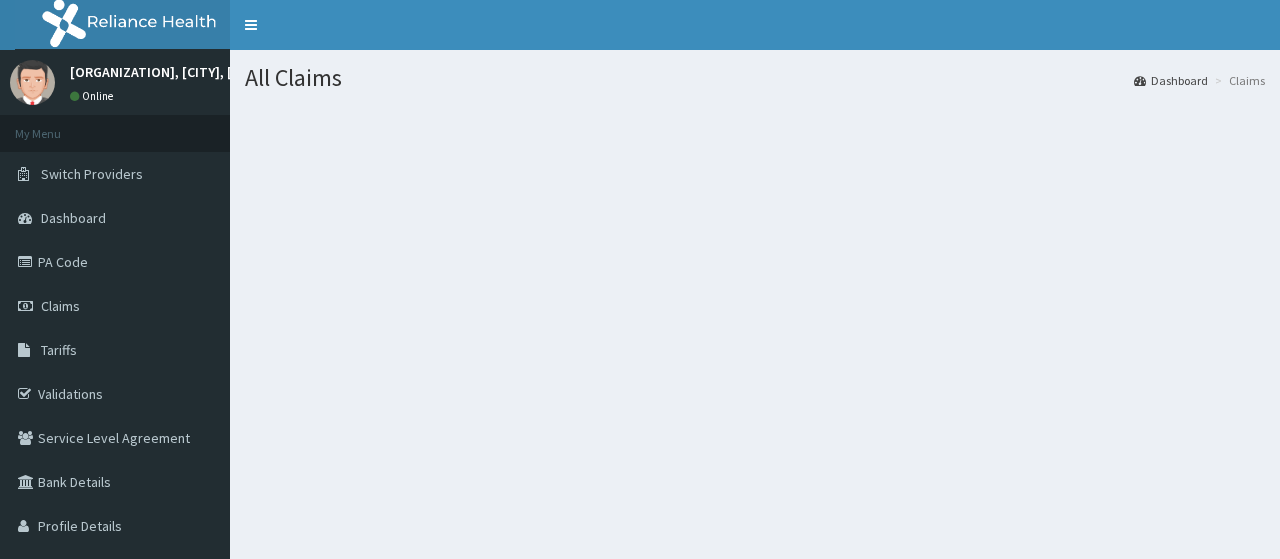 scroll, scrollTop: 0, scrollLeft: 0, axis: both 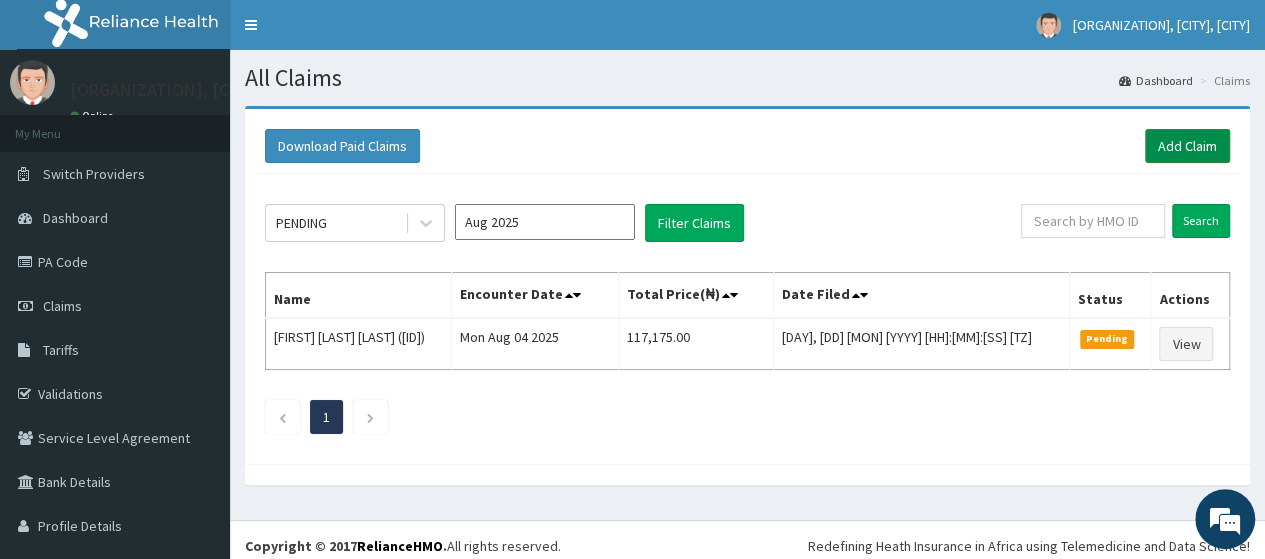 click on "Add Claim" at bounding box center [1187, 146] 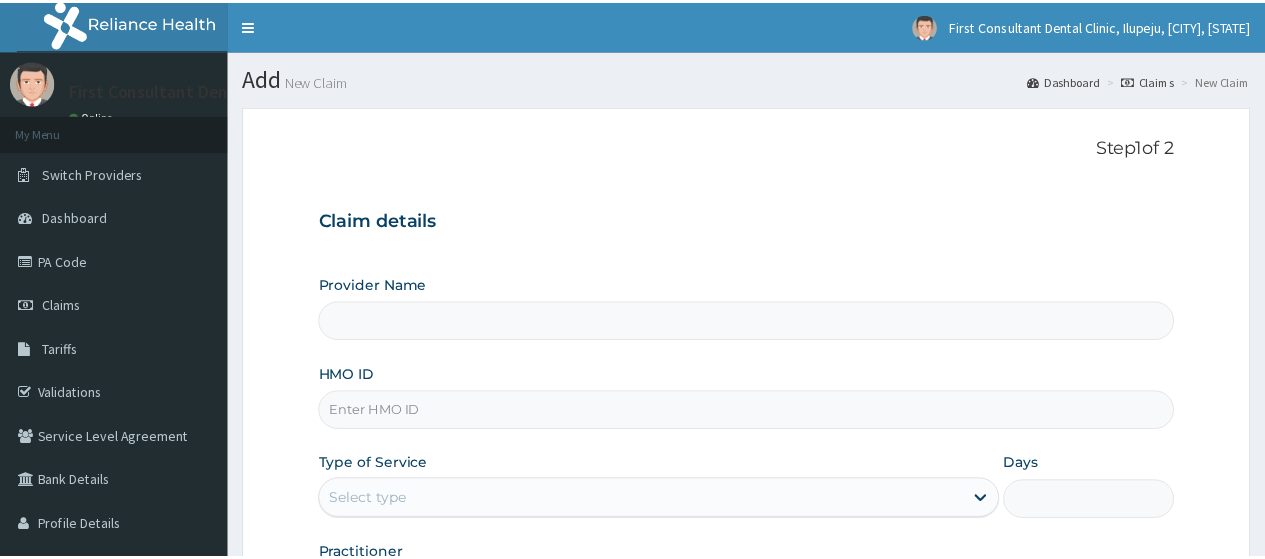 scroll, scrollTop: 0, scrollLeft: 0, axis: both 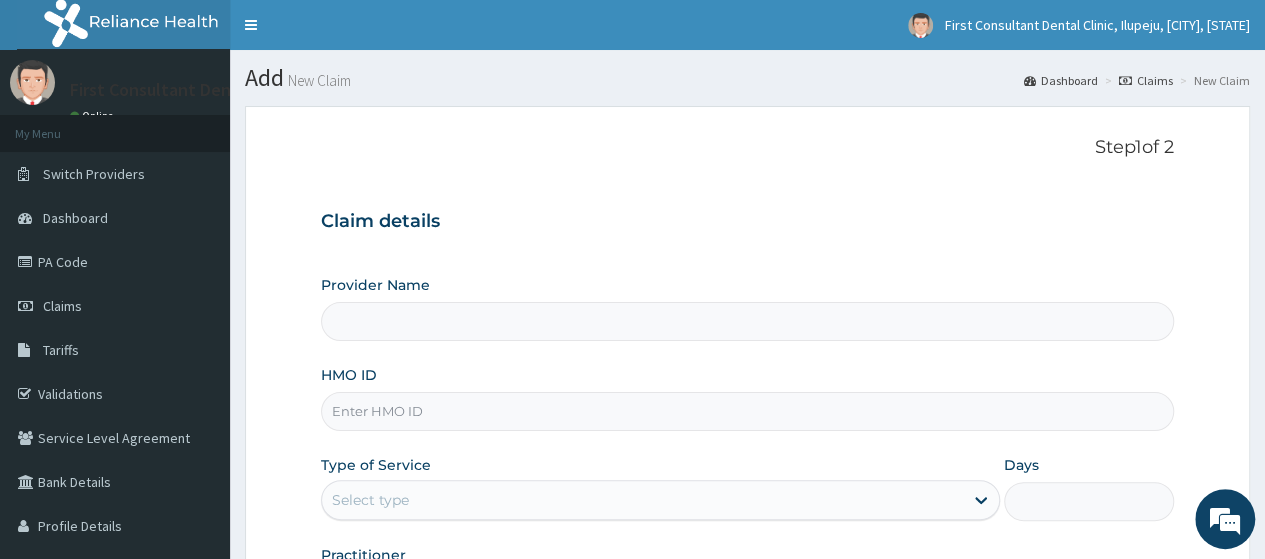 click on "HMO ID" at bounding box center (747, 411) 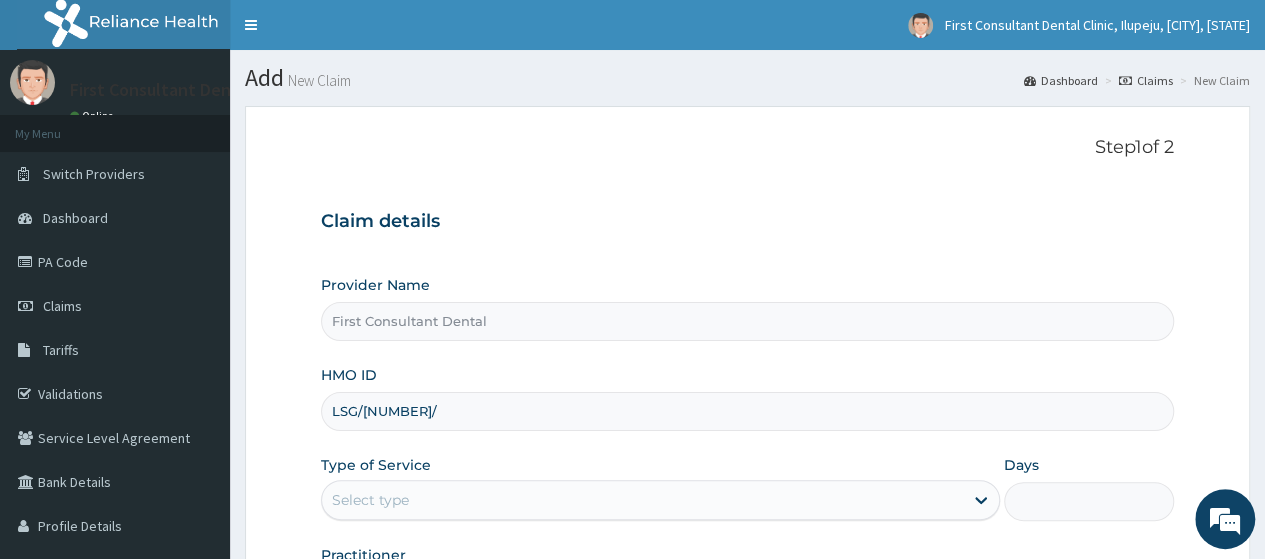 scroll, scrollTop: 0, scrollLeft: 0, axis: both 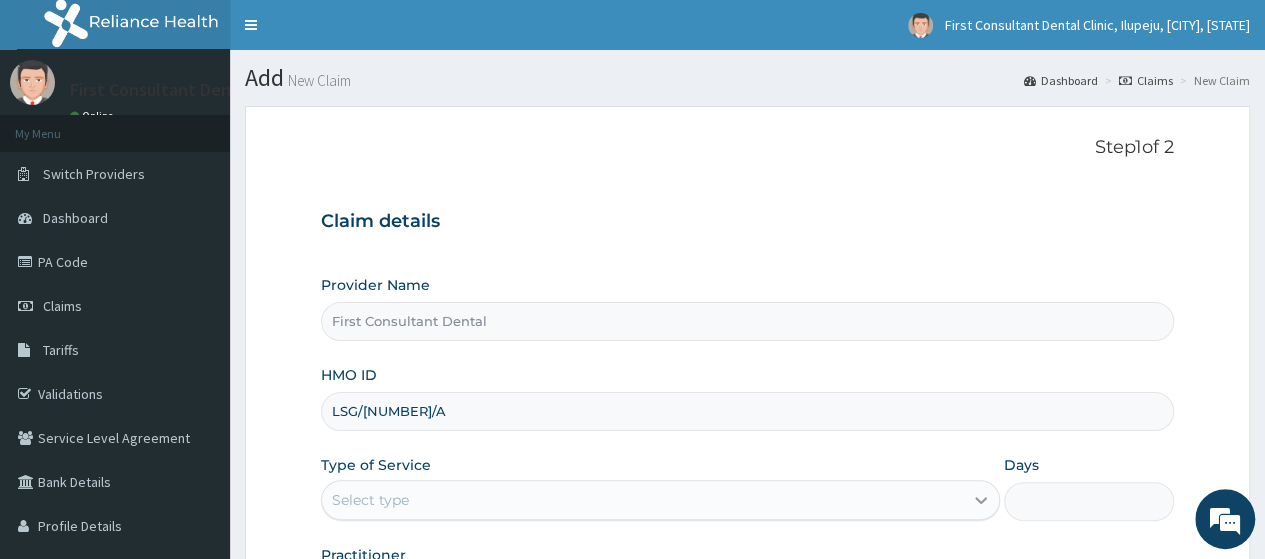 type on "LSG/10001/A" 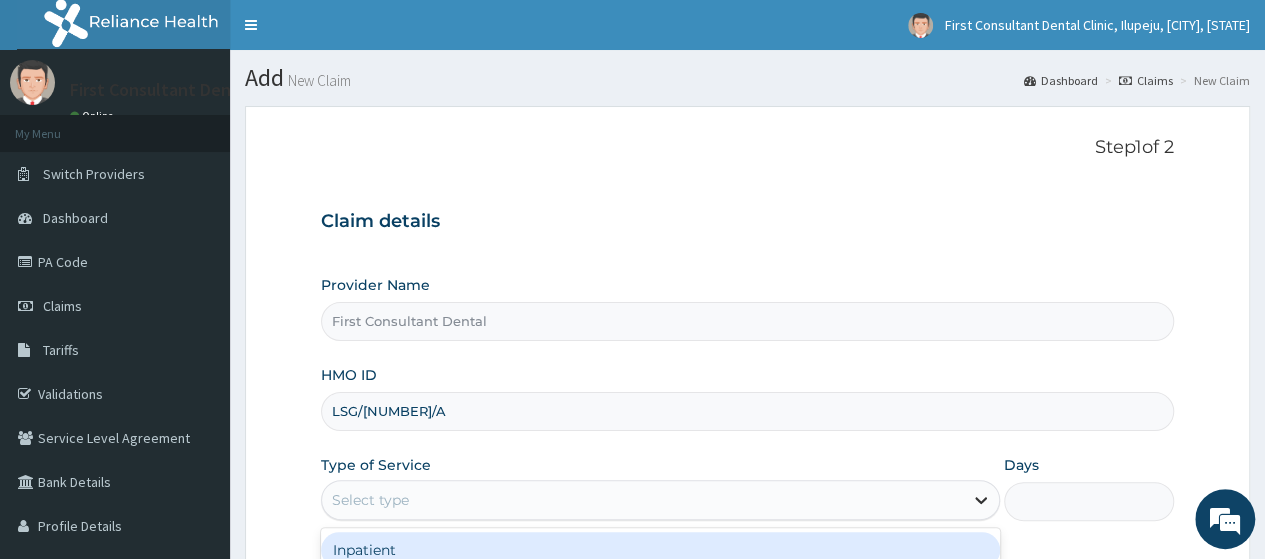 click 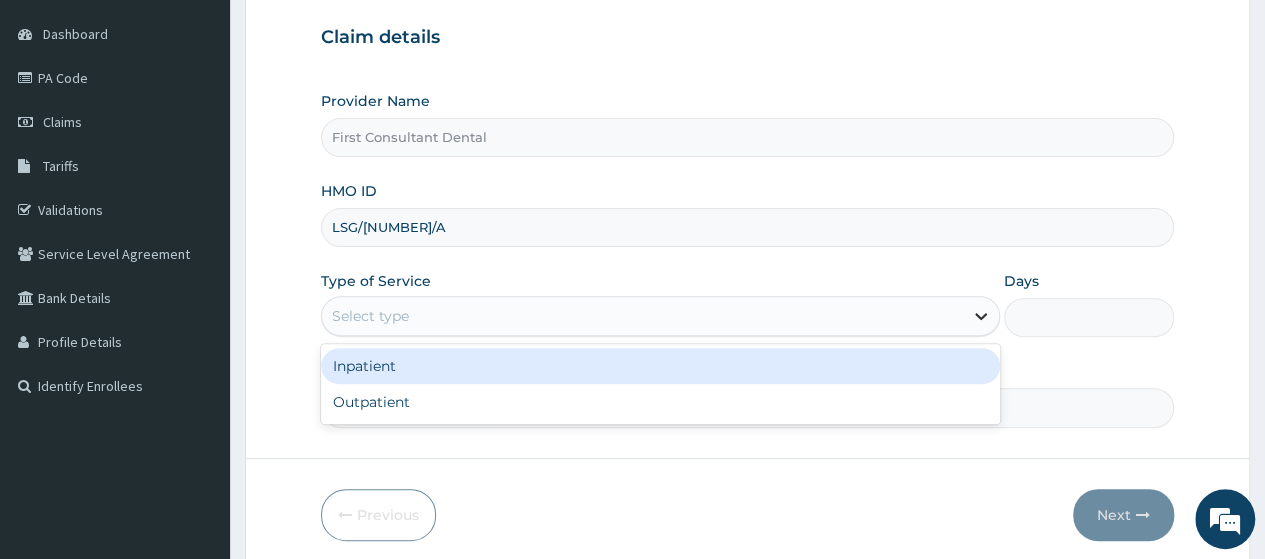 scroll, scrollTop: 195, scrollLeft: 0, axis: vertical 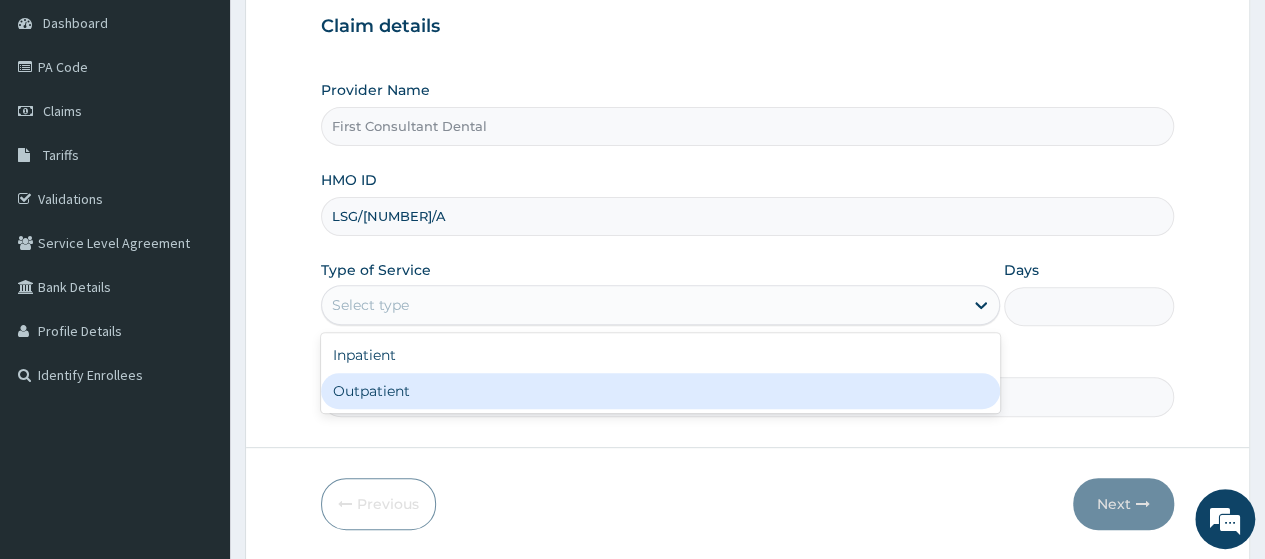 click on "Outpatient" at bounding box center (660, 391) 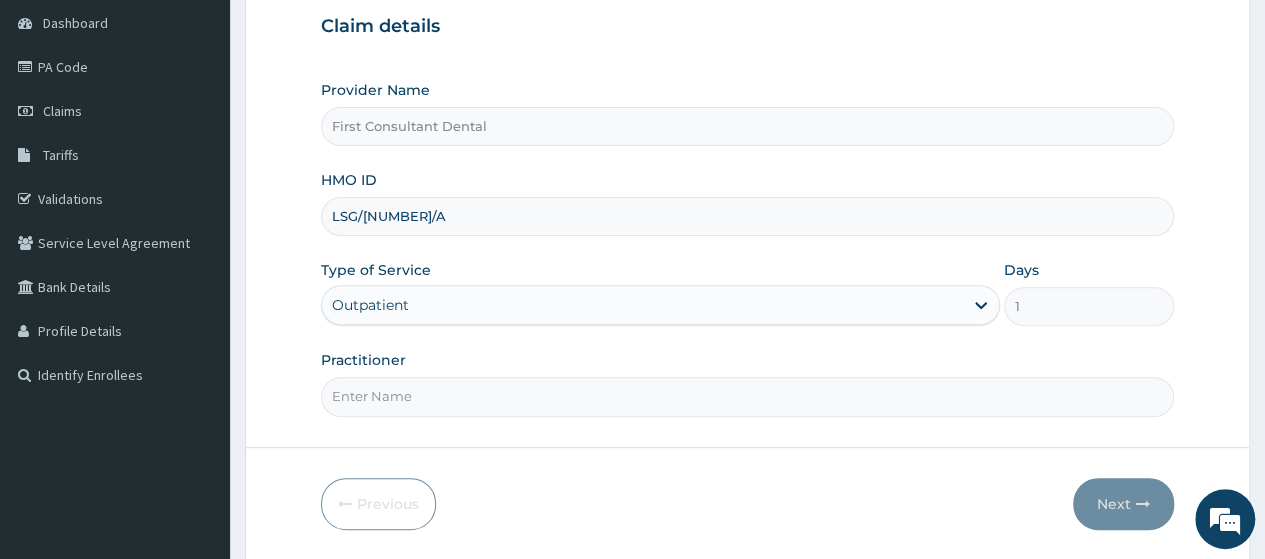 click on "Practitioner" at bounding box center (747, 396) 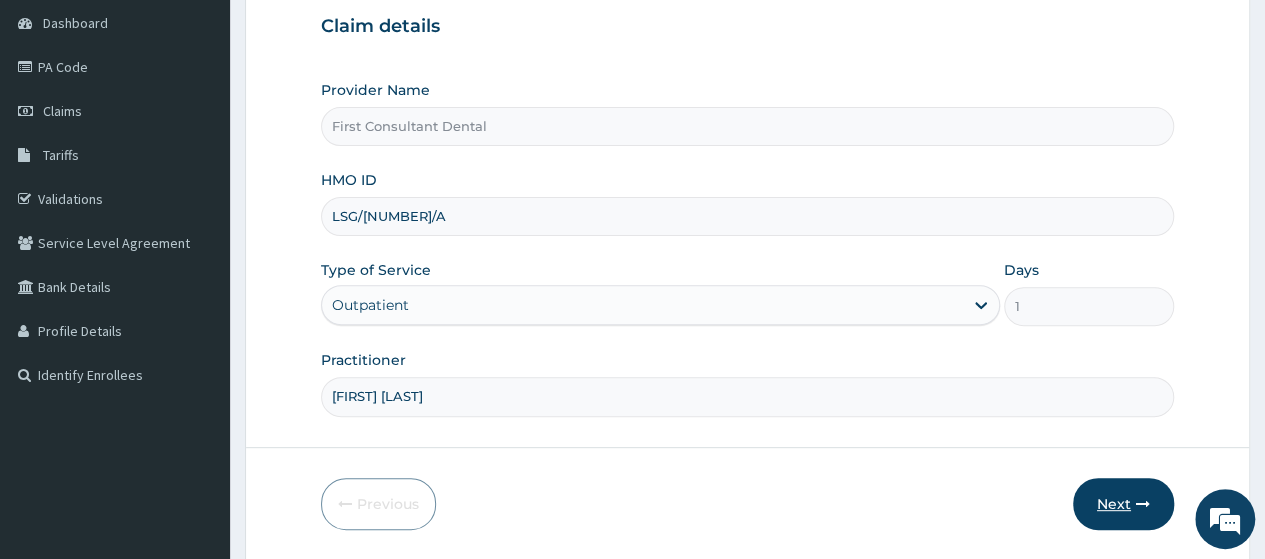 type on "DR AMOO" 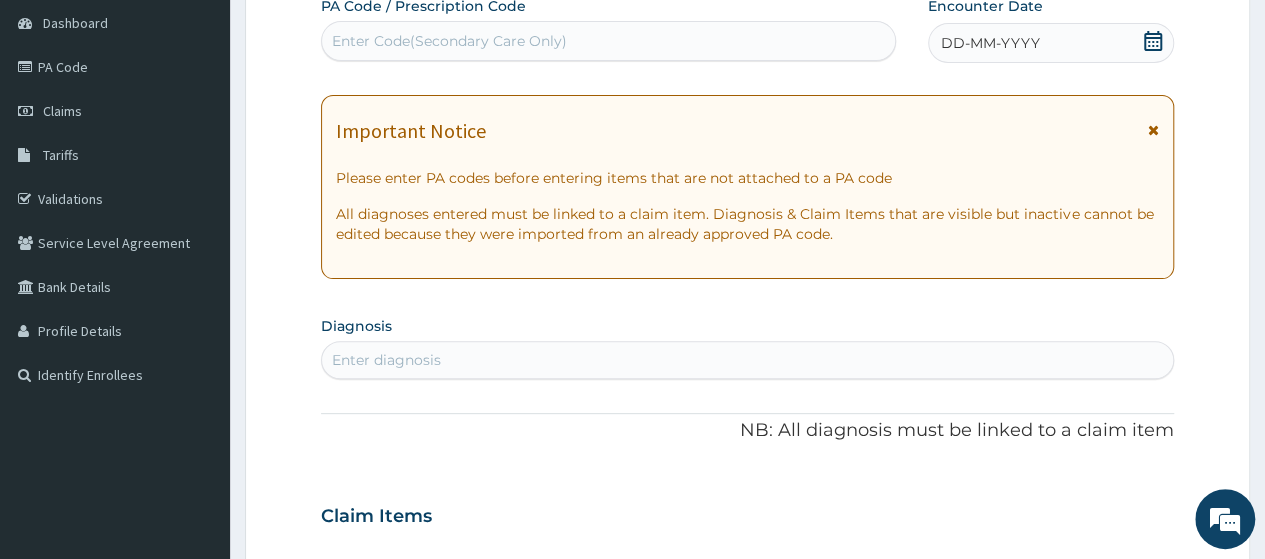 click on "Enter Code(Secondary Care Only)" at bounding box center [608, 41] 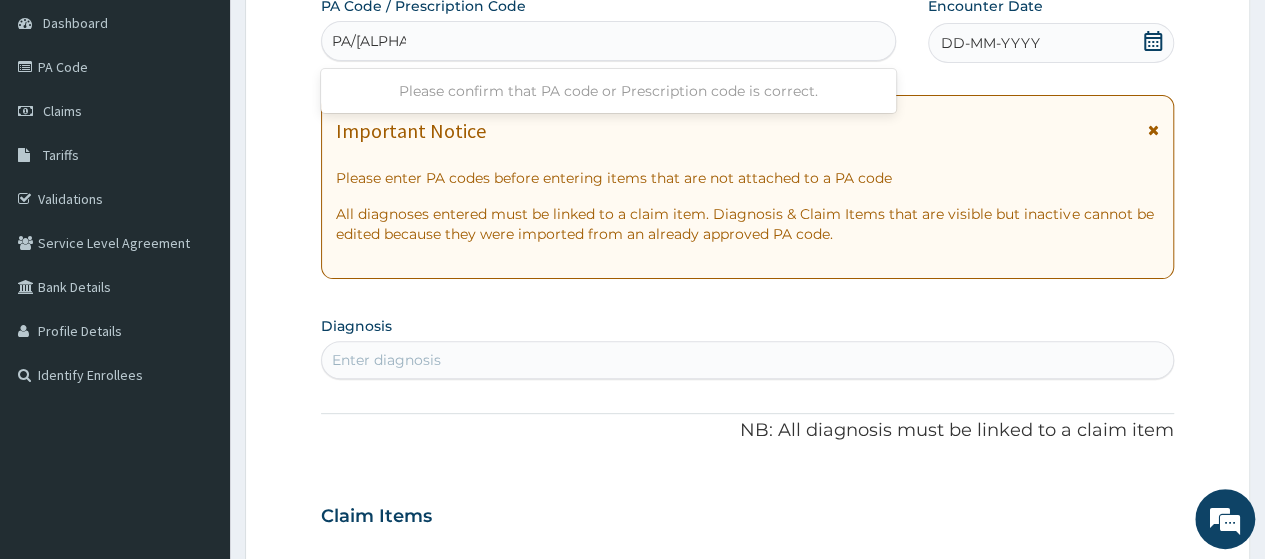 type on "PA/6A8D8F" 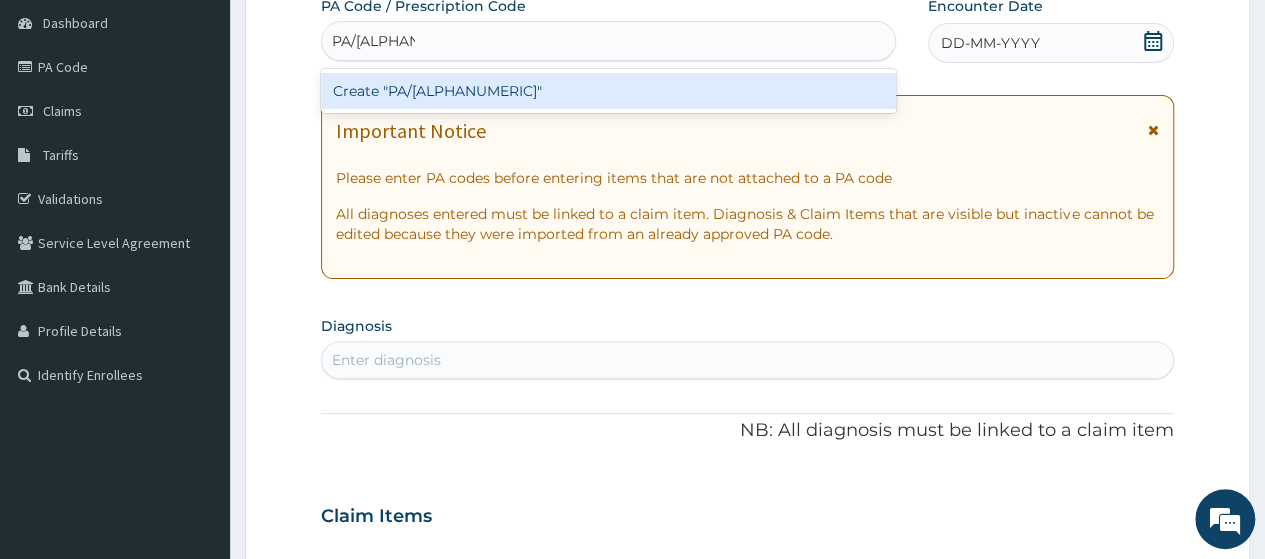 click on "Create "PA/6A8D8F"" at bounding box center (608, 91) 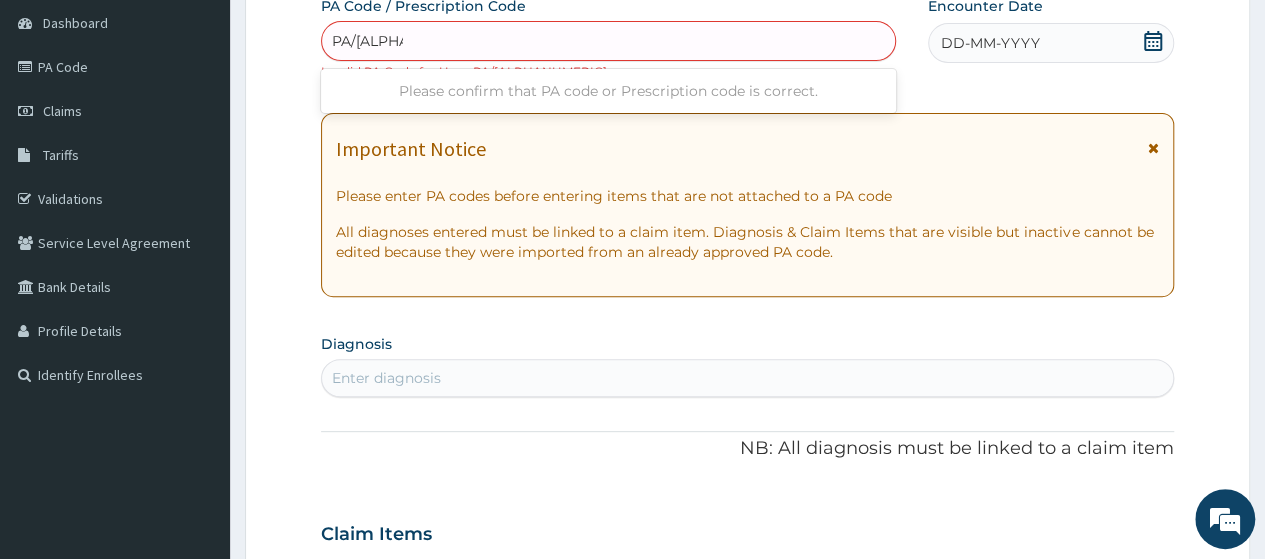 type on "PA/D1CF83" 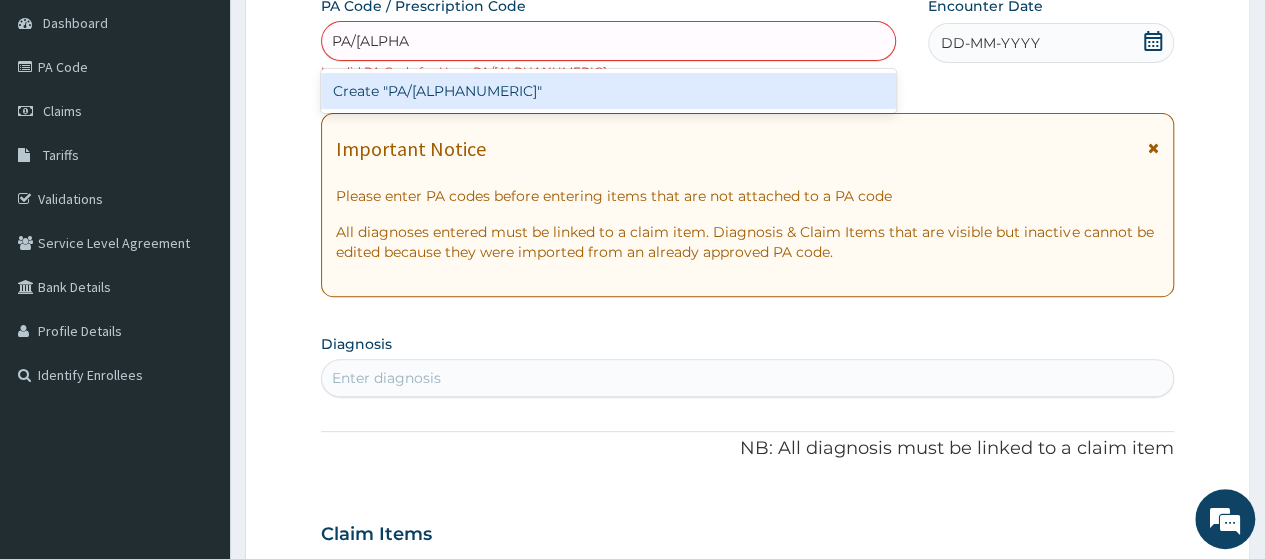 click on "Create "PA/D1CF83"" at bounding box center (608, 91) 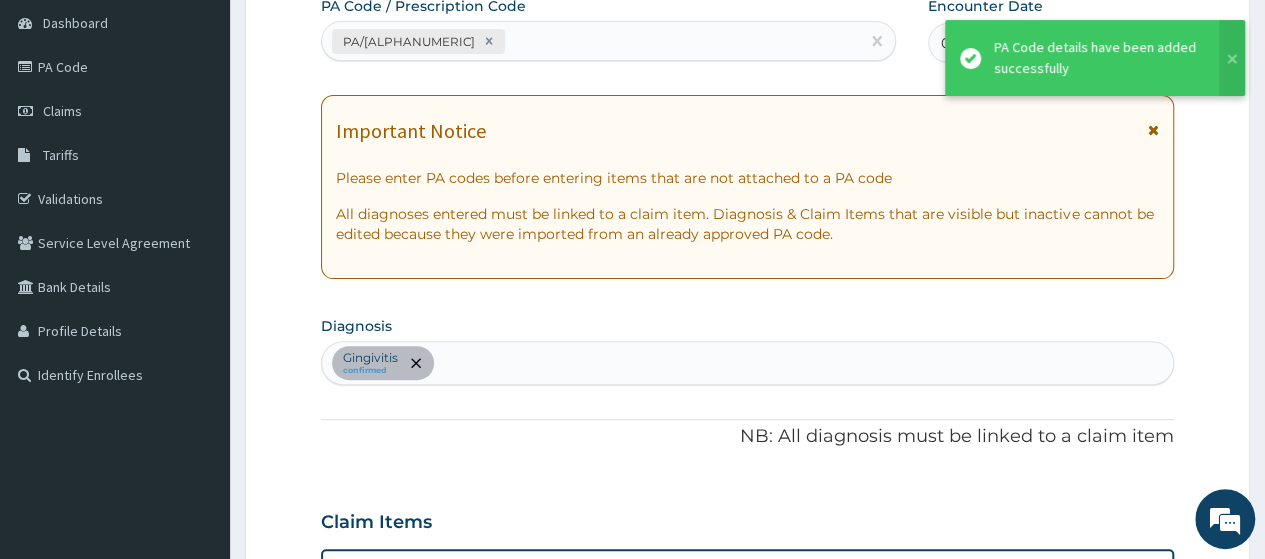 scroll, scrollTop: 690, scrollLeft: 0, axis: vertical 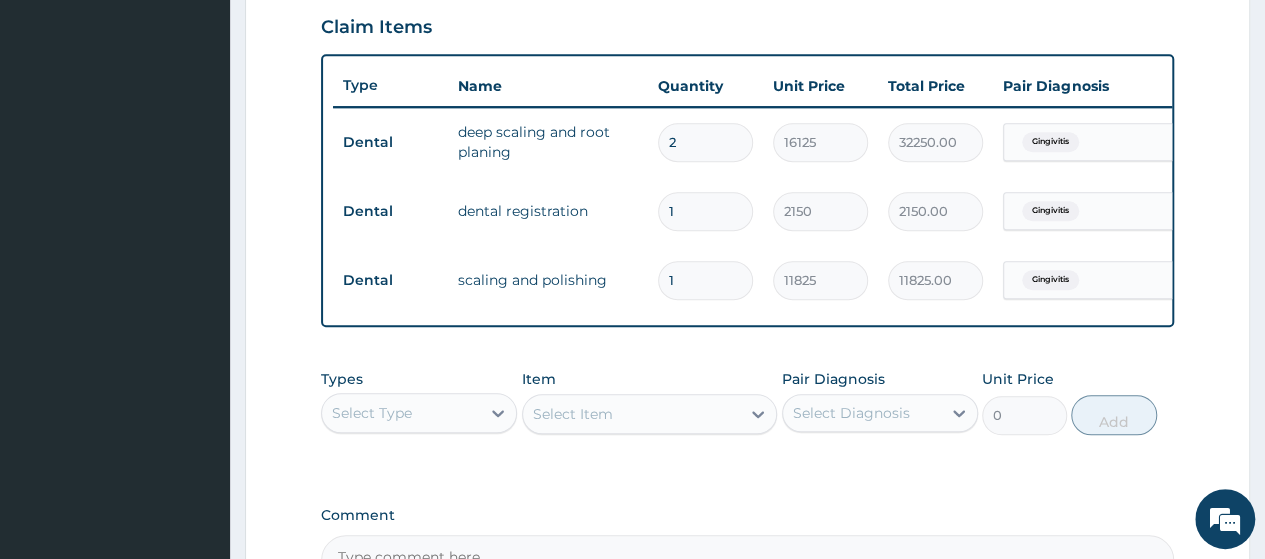 click on "2" at bounding box center [705, 142] 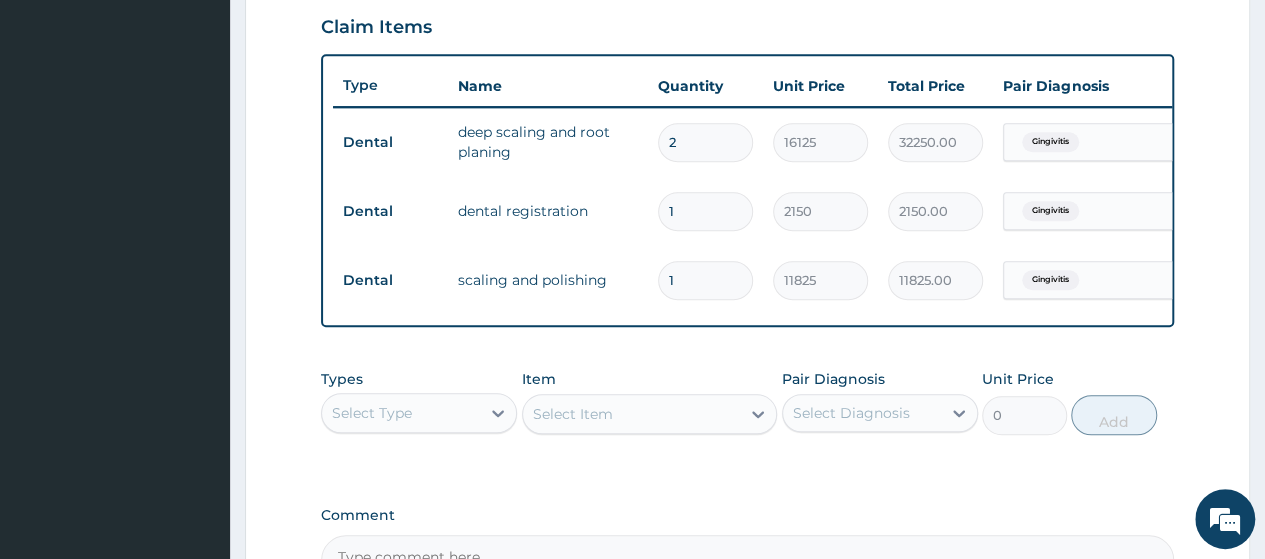type 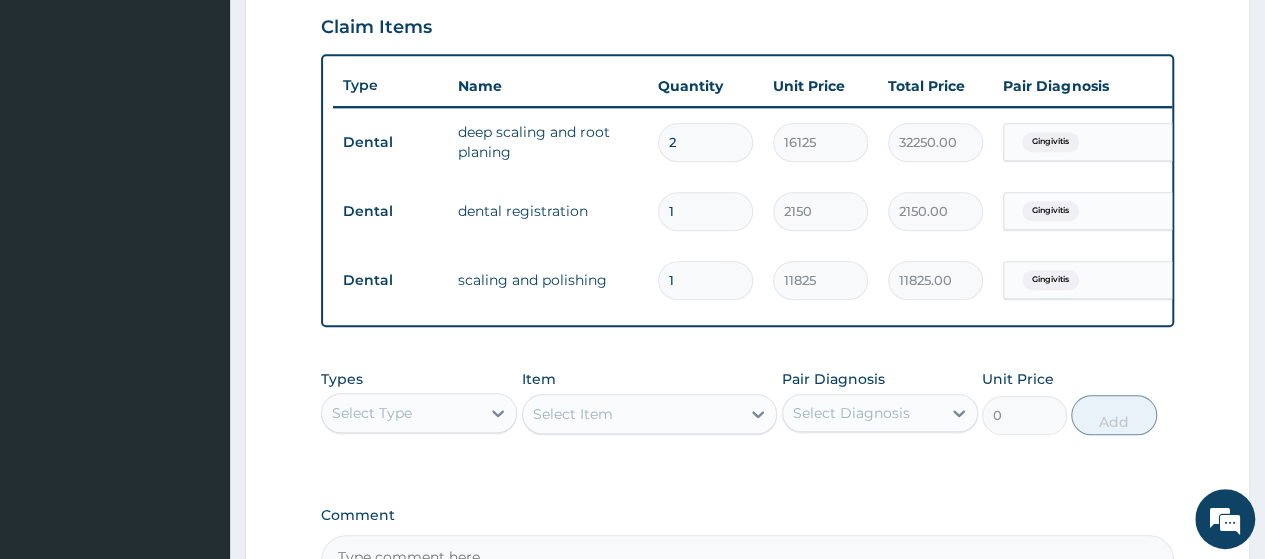 type on "0.00" 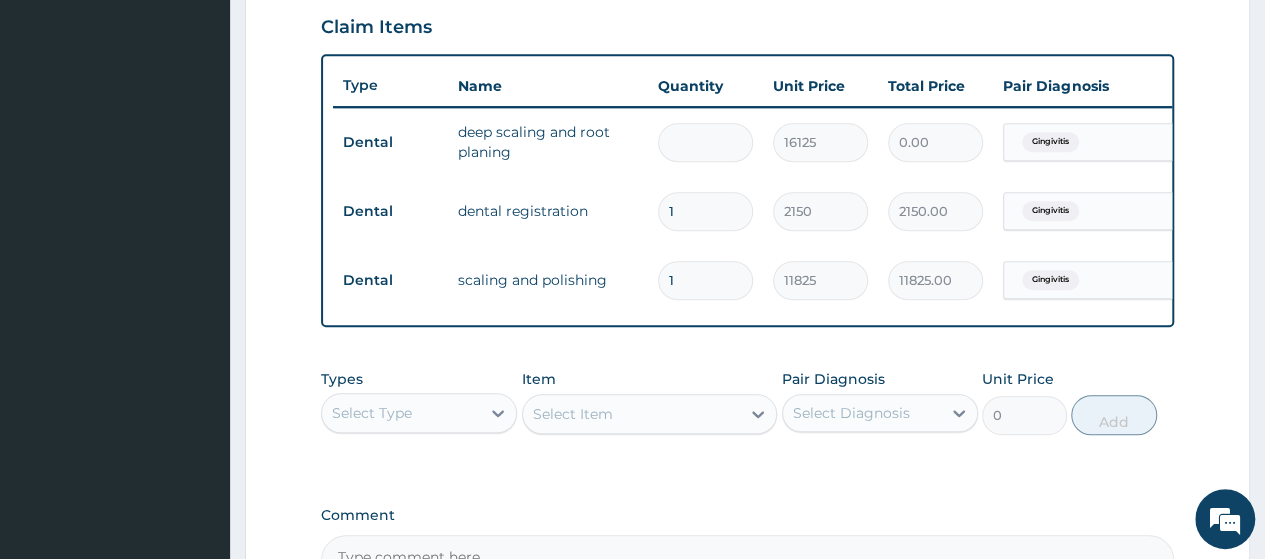 type on "2" 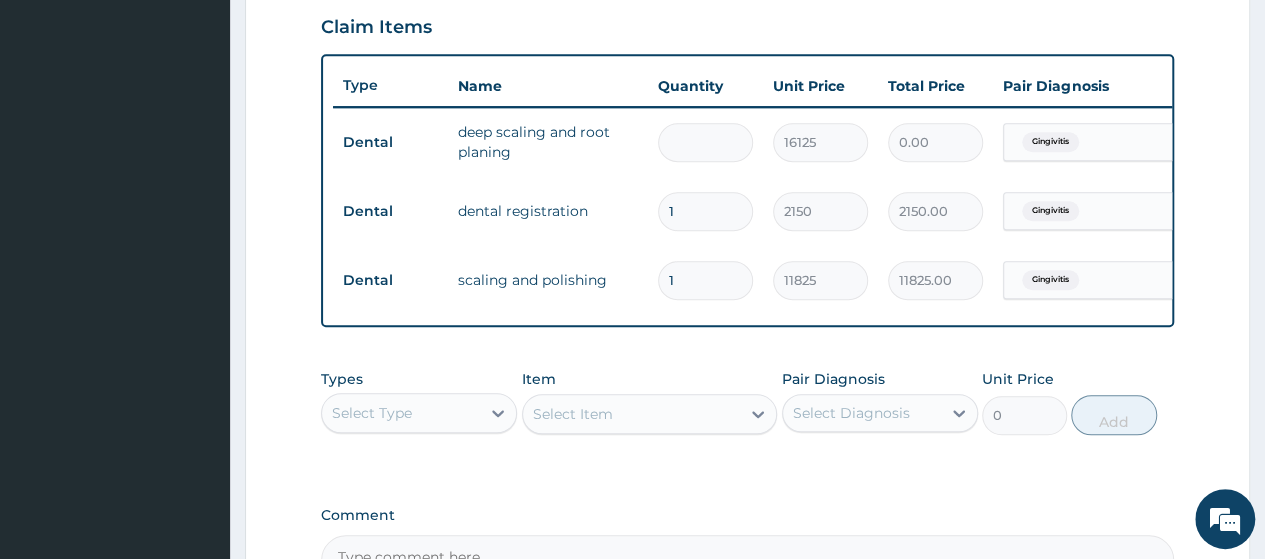 type on "32250.00" 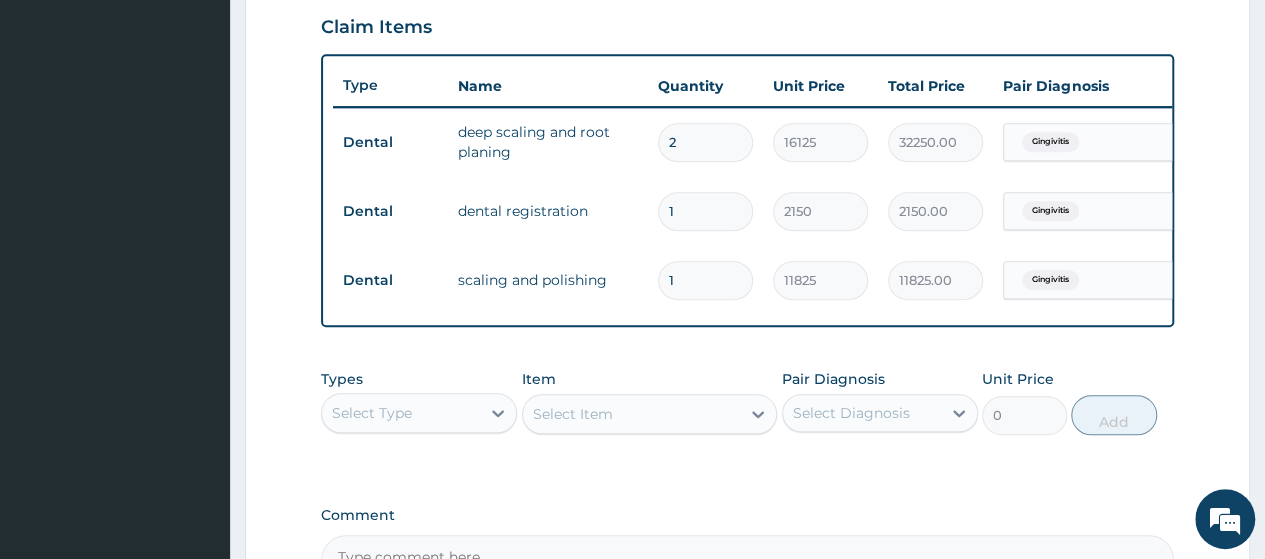 type 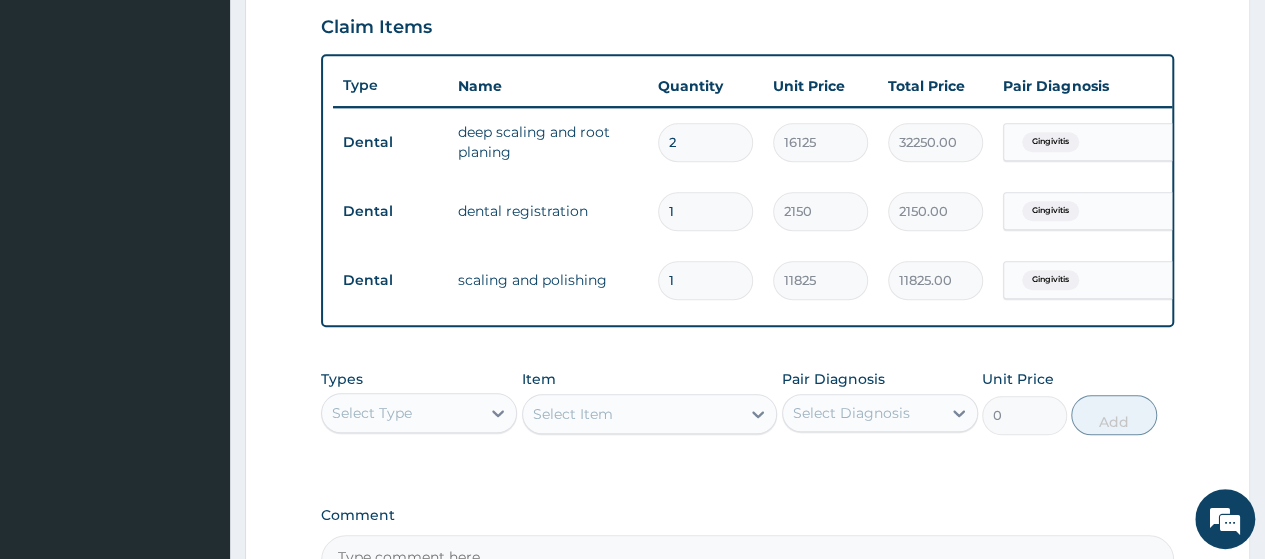 type on "0.00" 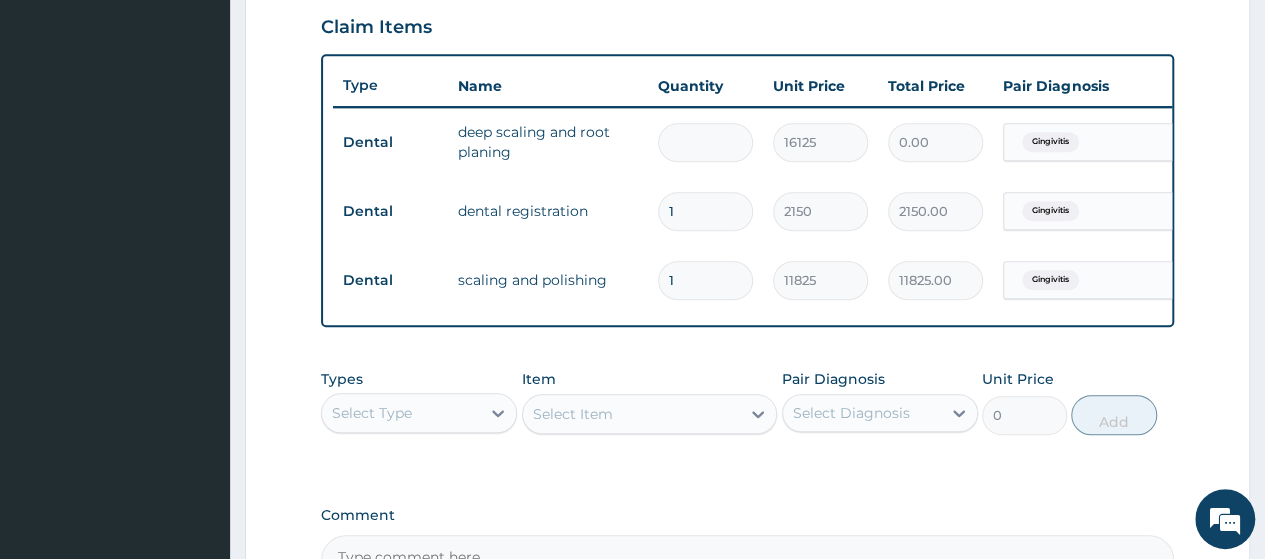 type on "1" 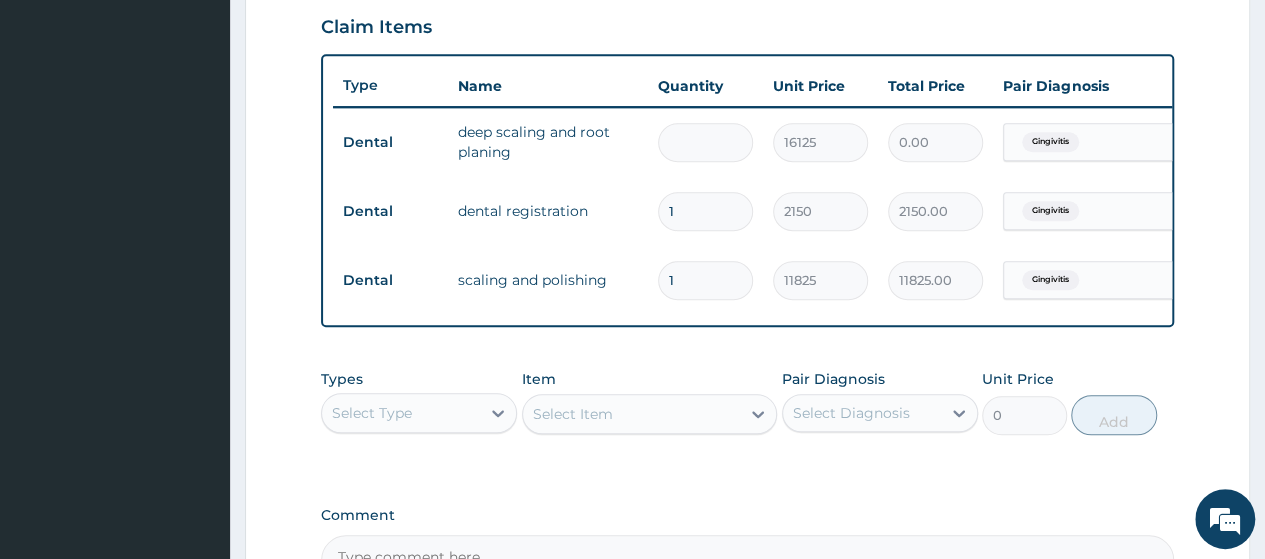 type on "16125.00" 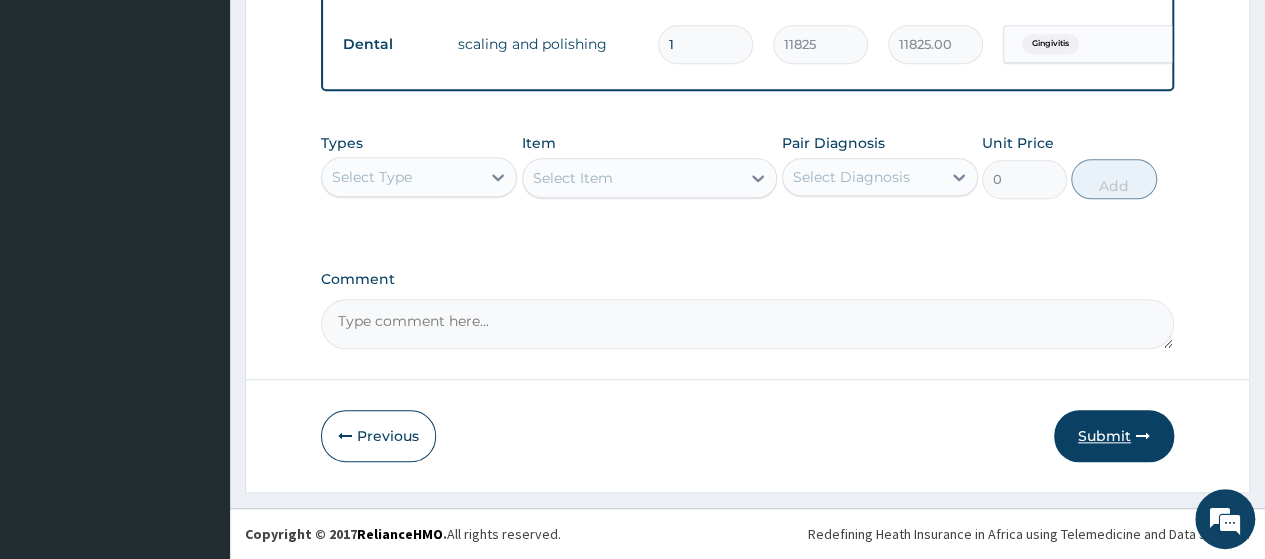 click on "Submit" at bounding box center [1114, 436] 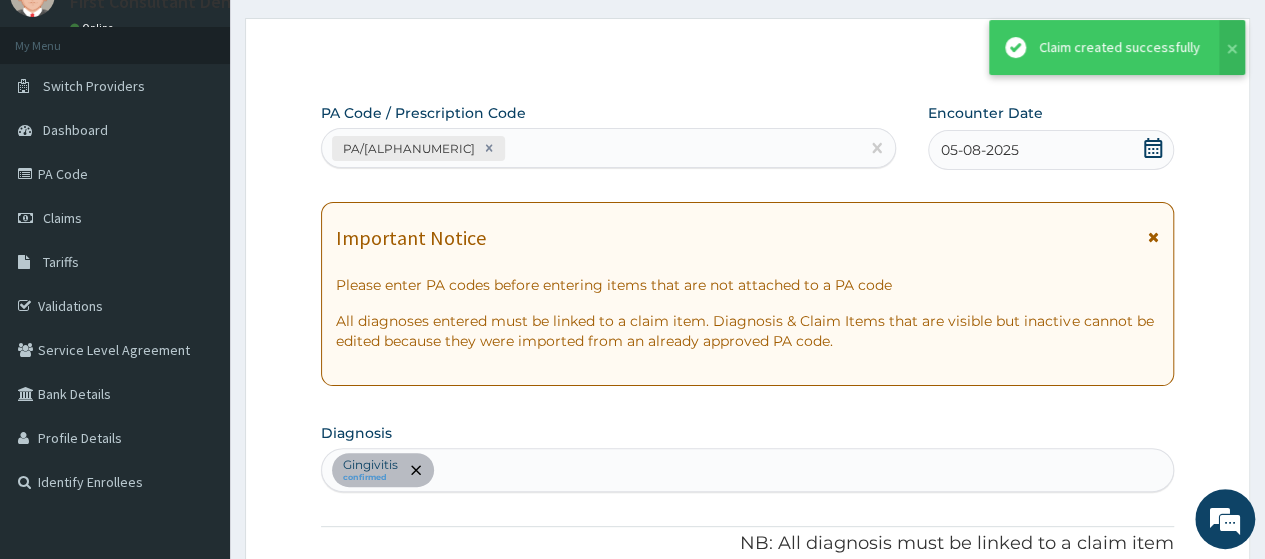 scroll, scrollTop: 938, scrollLeft: 0, axis: vertical 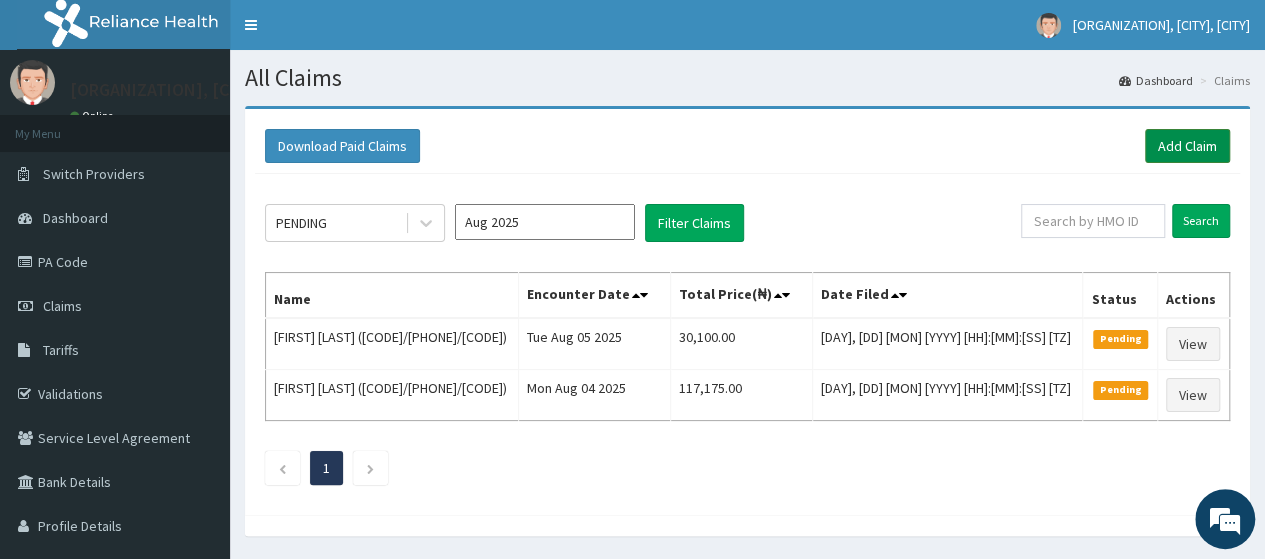click on "Add Claim" at bounding box center (1187, 146) 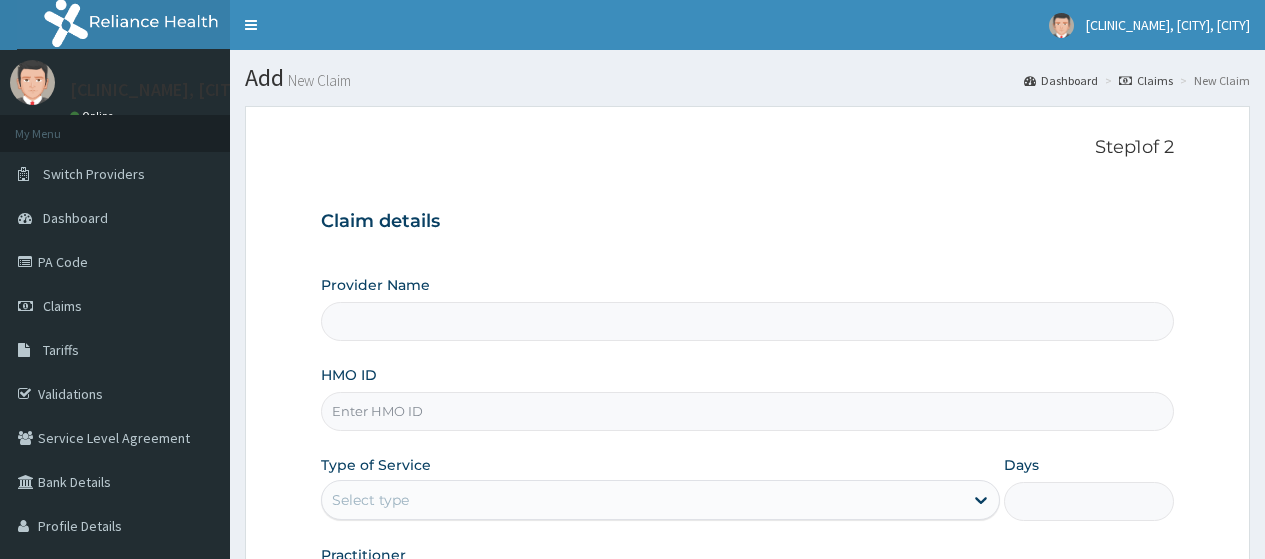 scroll, scrollTop: 0, scrollLeft: 0, axis: both 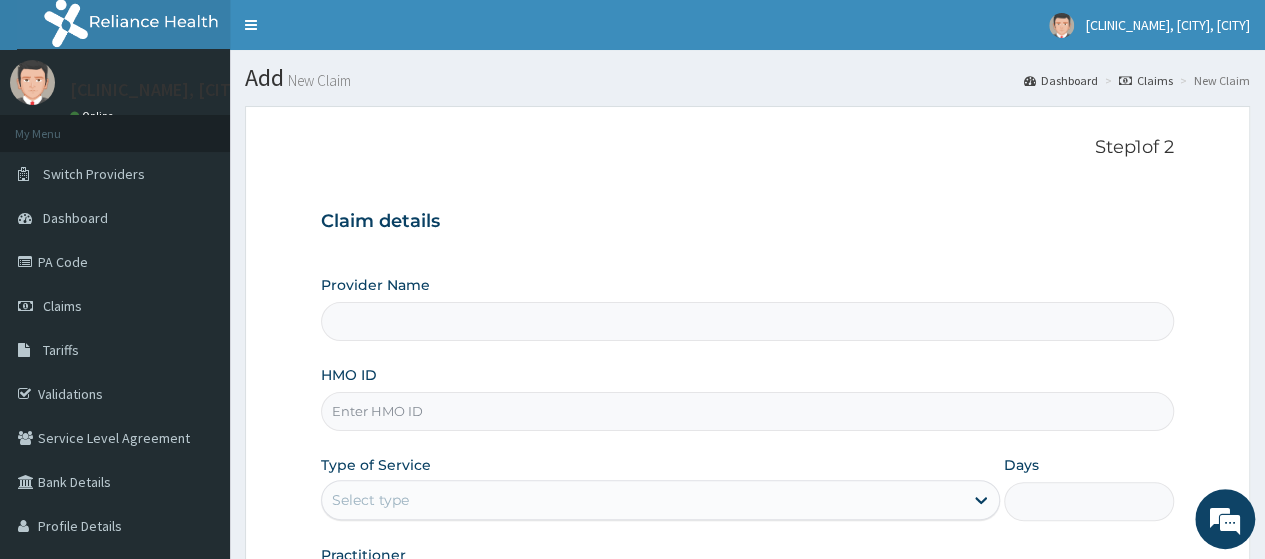 click on "HMO ID" at bounding box center (747, 411) 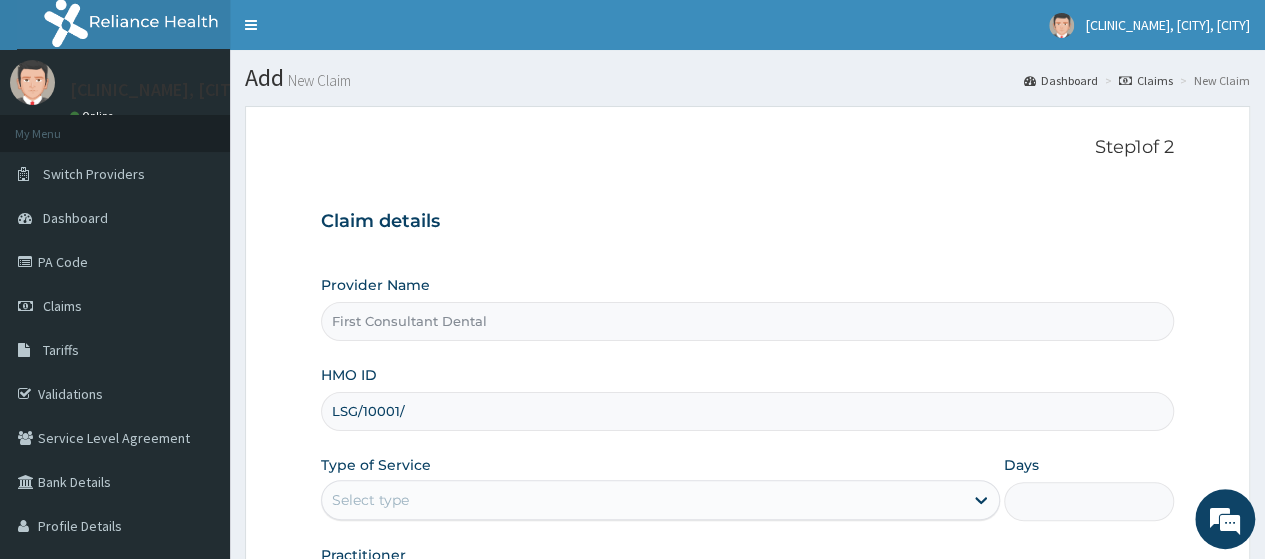 scroll, scrollTop: 0, scrollLeft: 0, axis: both 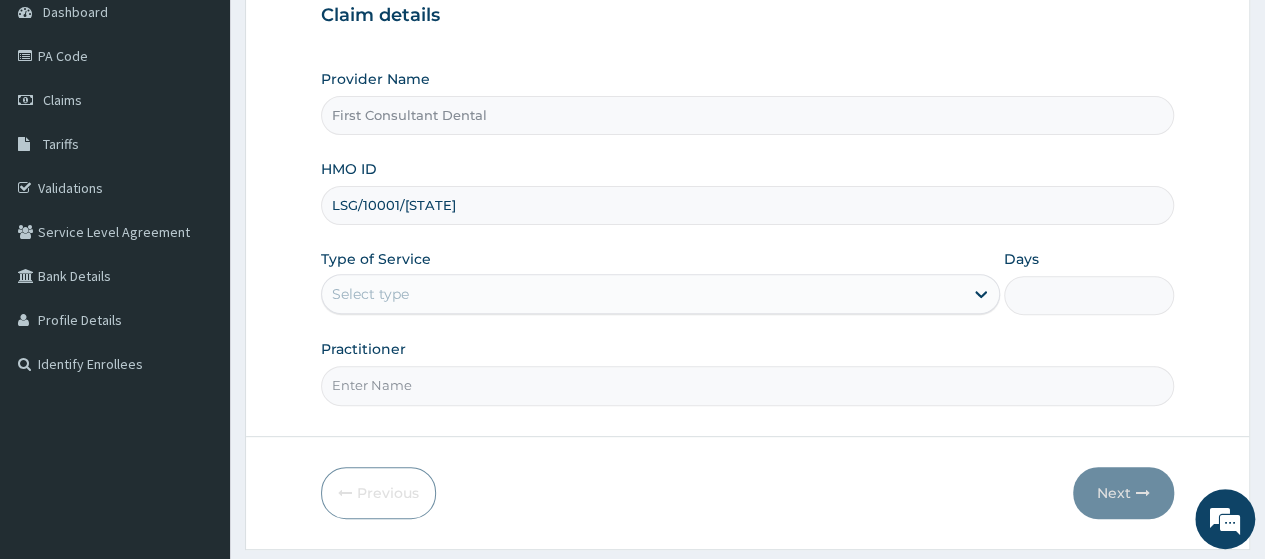 type on "LSG/10001/[STATE]" 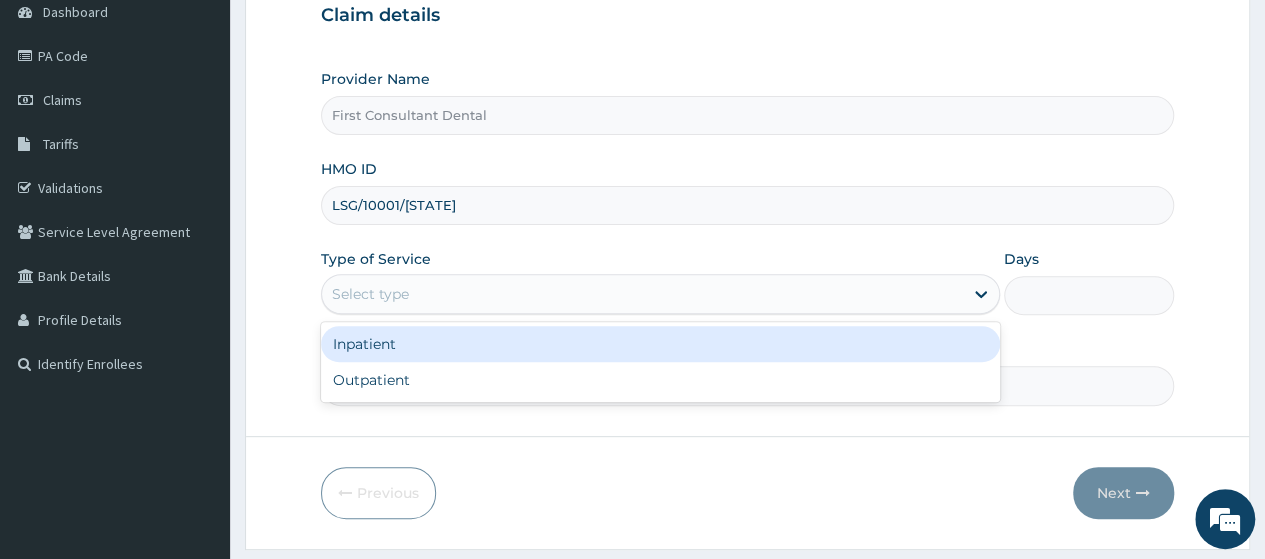 click on "Outpatient" at bounding box center (660, 380) 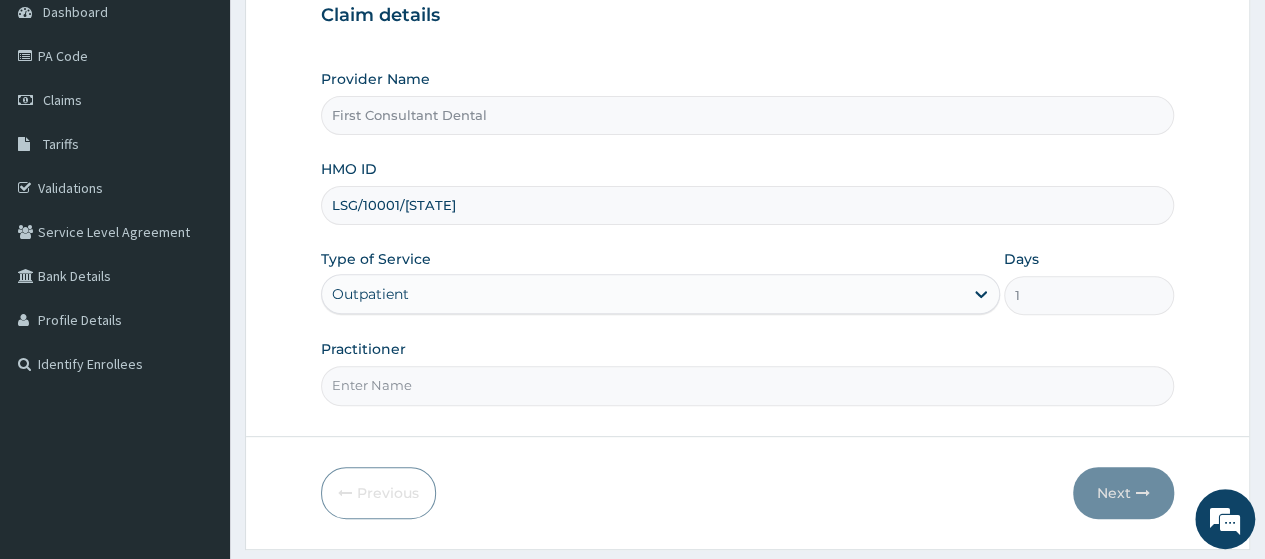 click on "Practitioner" at bounding box center [747, 385] 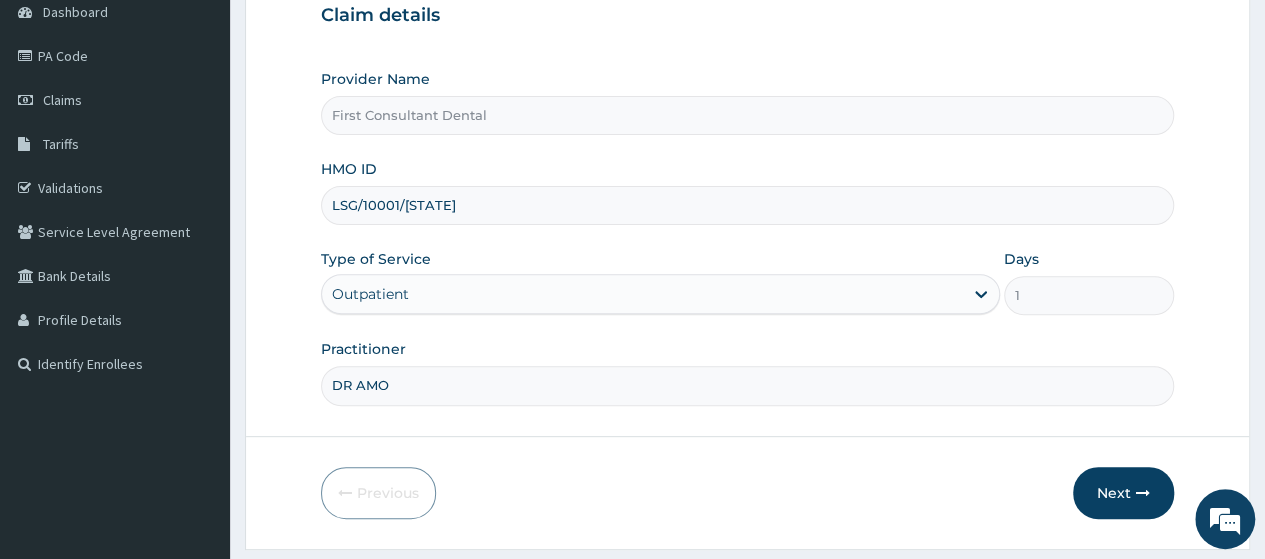 type on "DR AMOO" 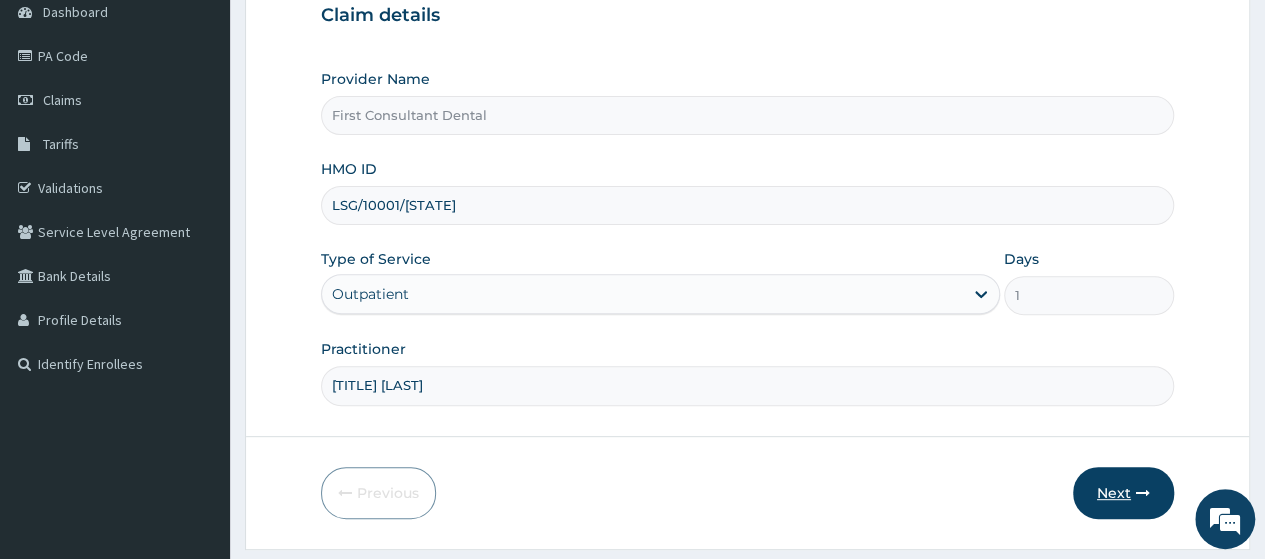 click on "Next" at bounding box center [1123, 493] 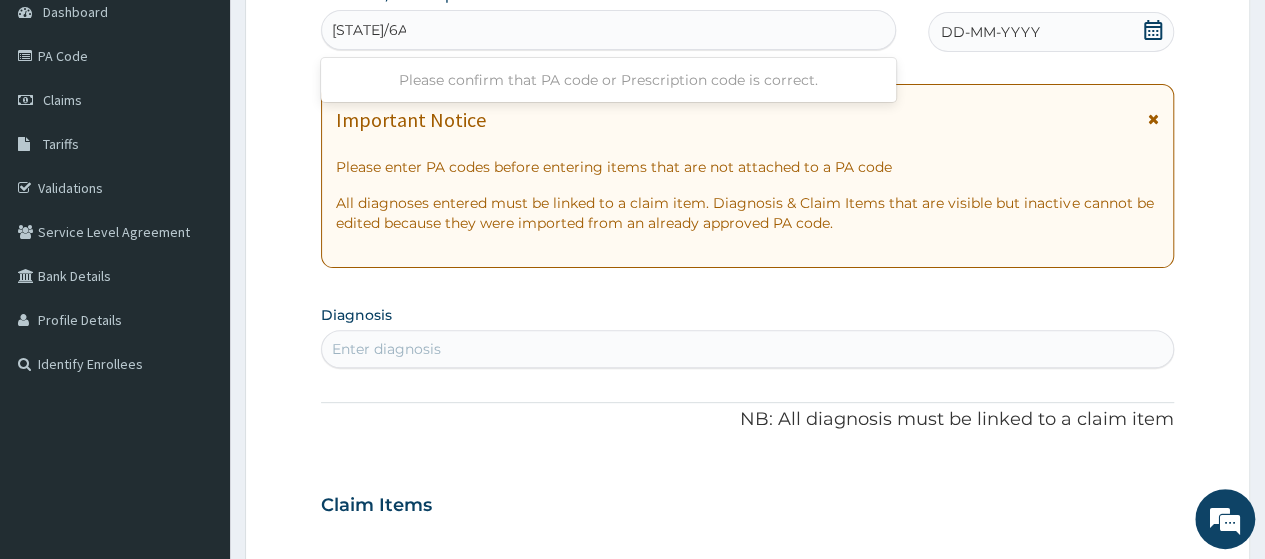 type on "PA/6A8D8F" 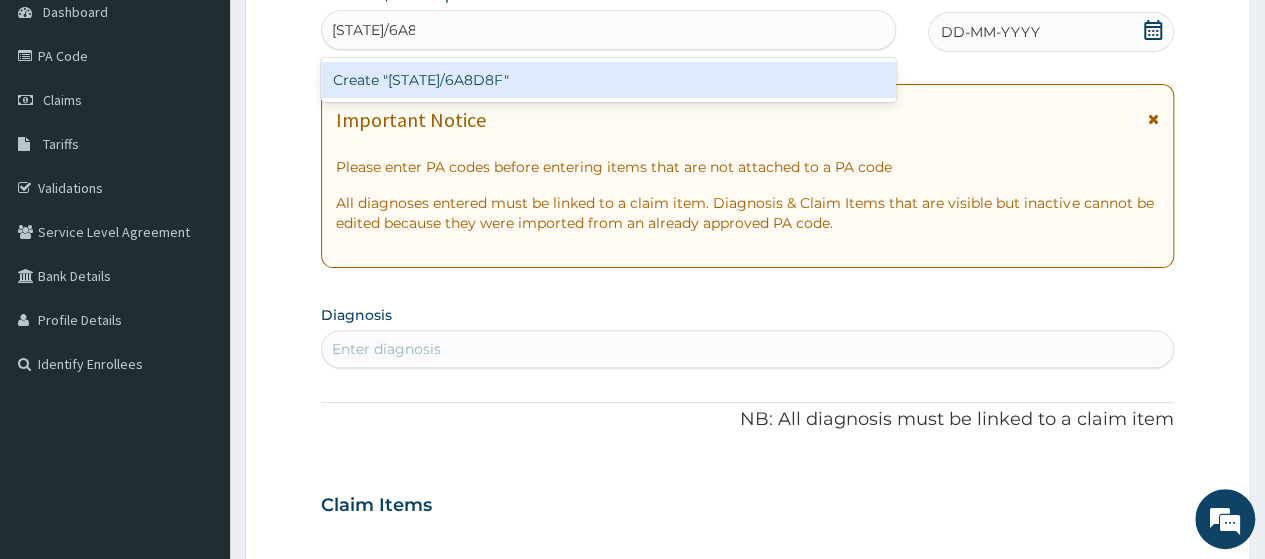 click on "Create "PA/6A8D8F"" at bounding box center (608, 80) 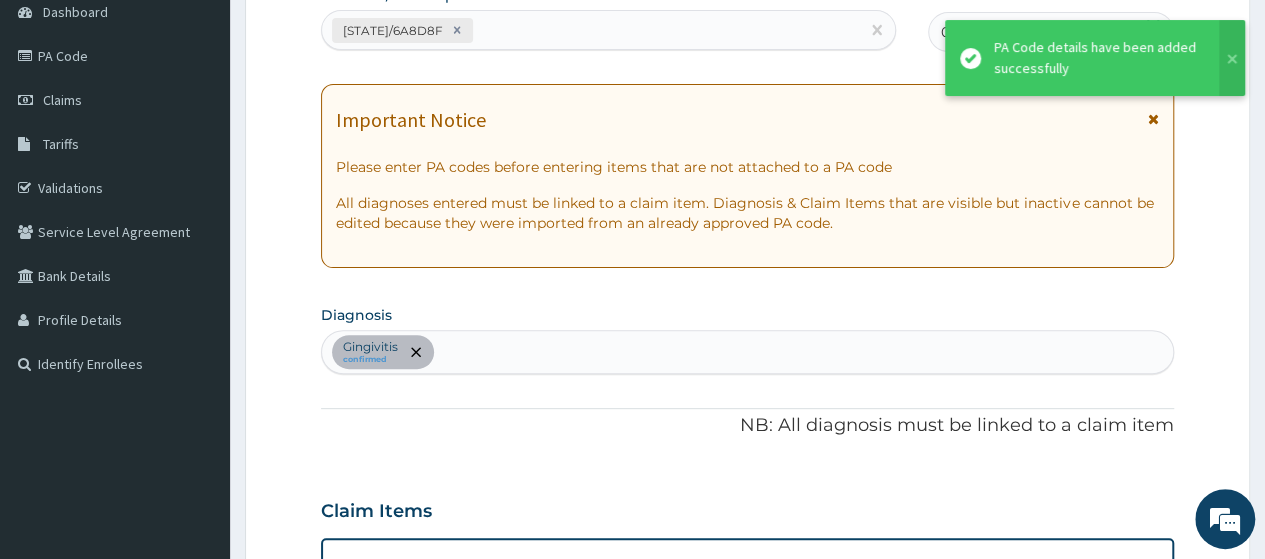 scroll, scrollTop: 690, scrollLeft: 0, axis: vertical 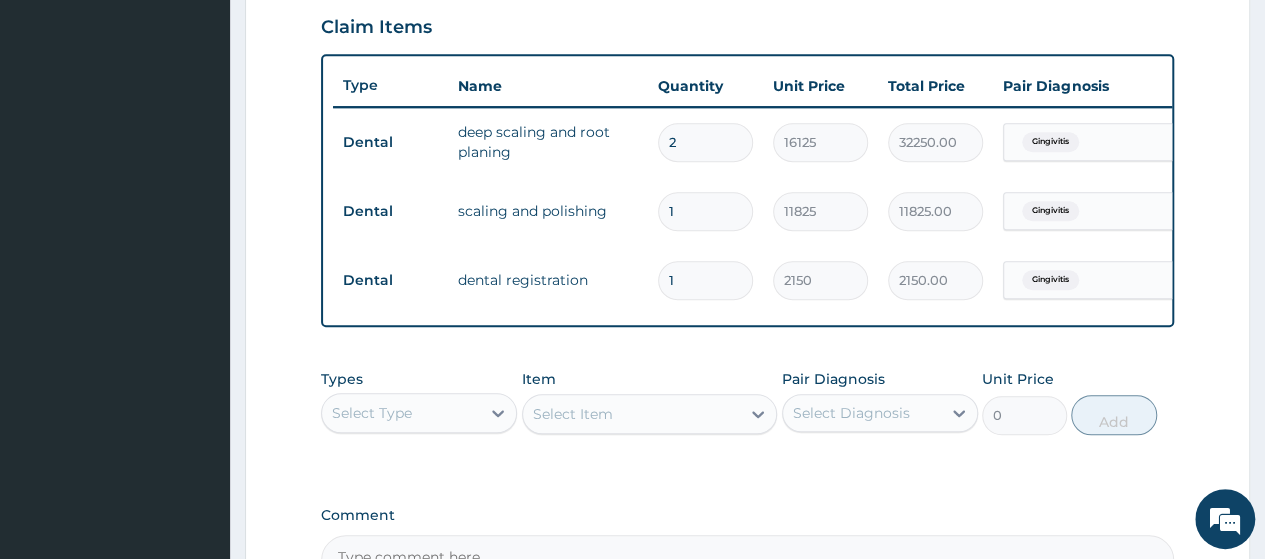 click on "2" at bounding box center (705, 142) 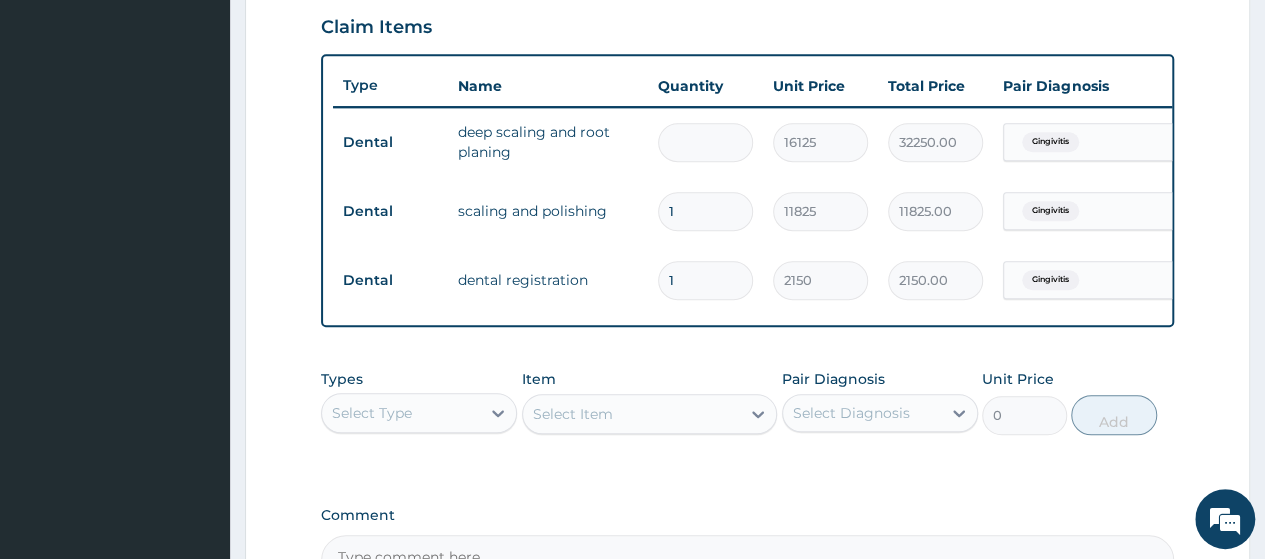 type on "0.00" 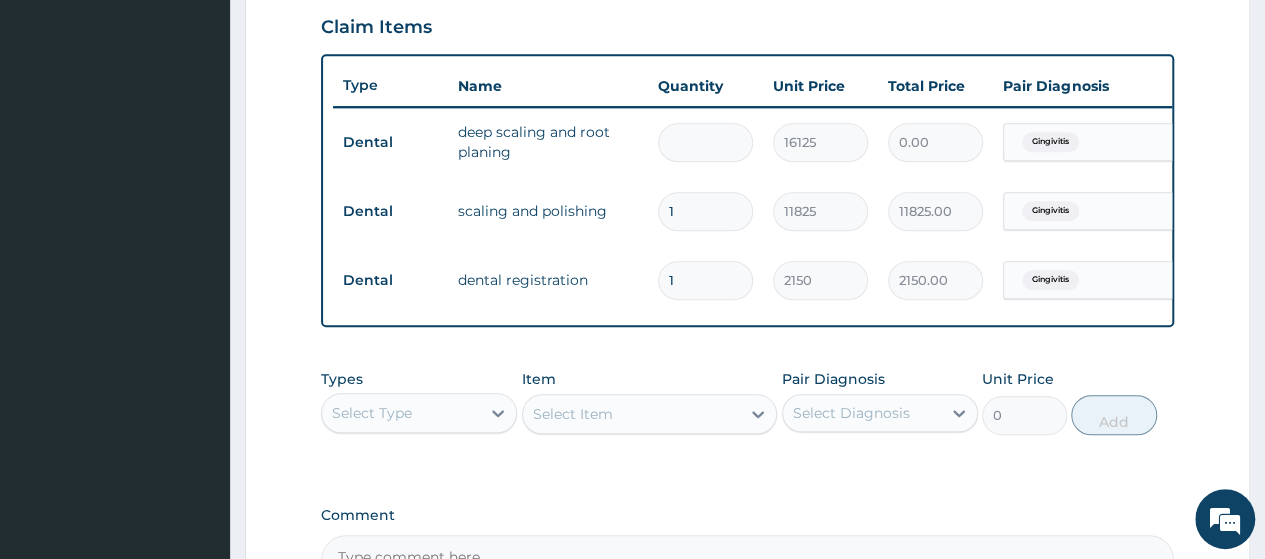 type on "1" 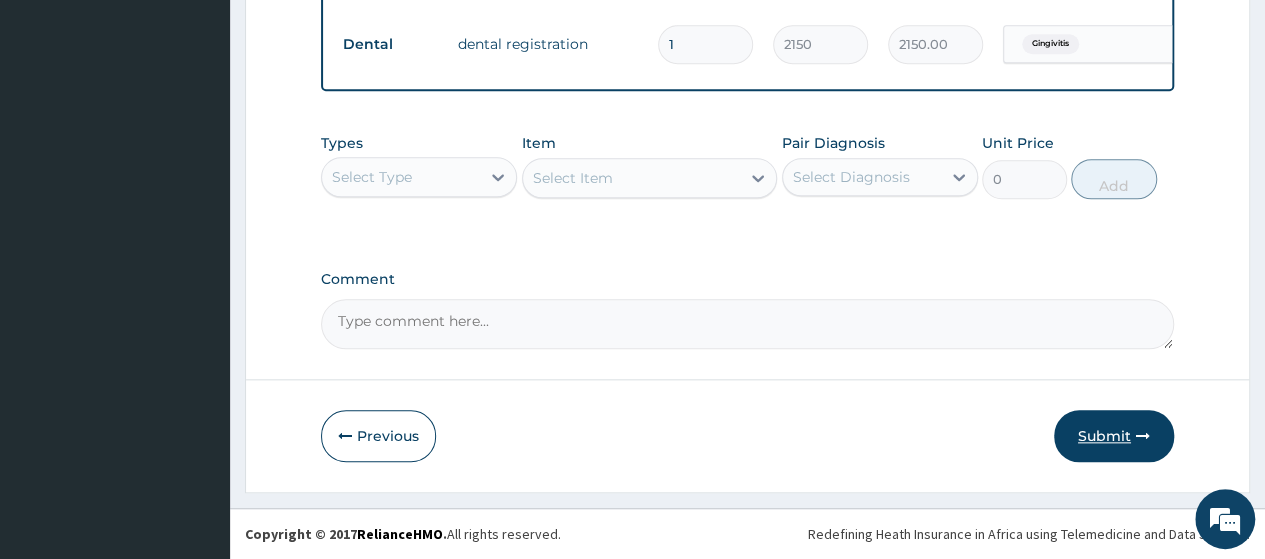 click on "Submit" at bounding box center (1114, 436) 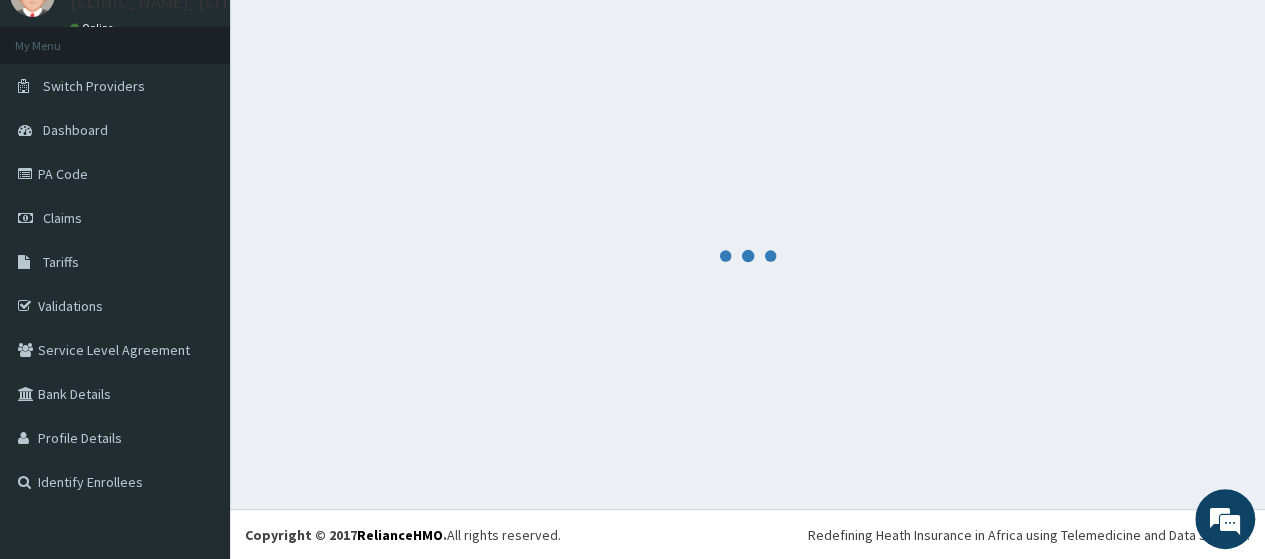 scroll, scrollTop: 938, scrollLeft: 0, axis: vertical 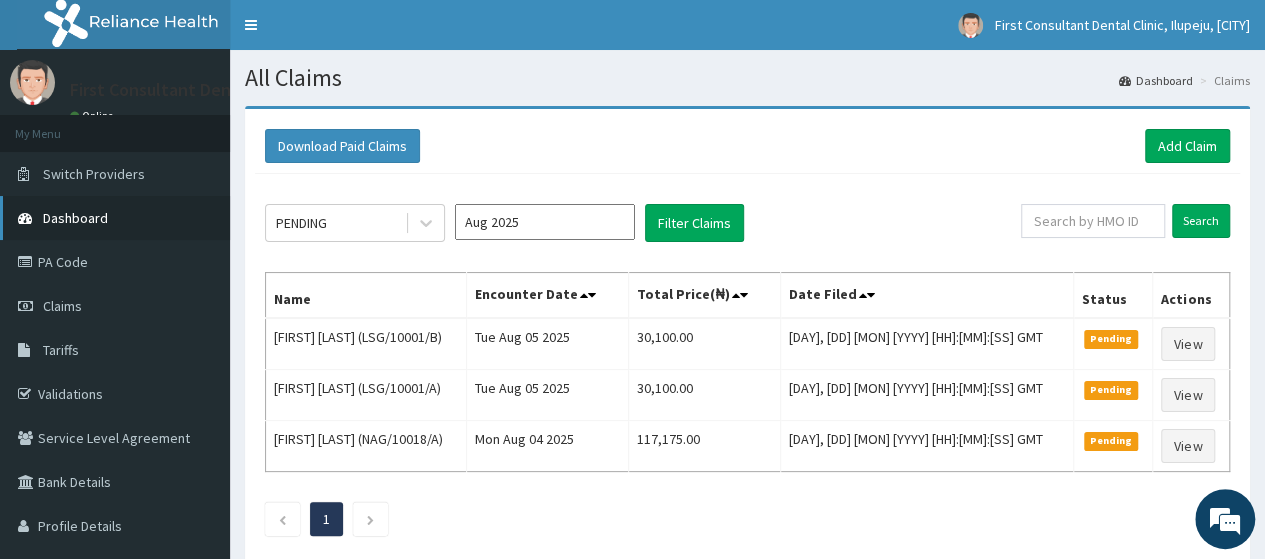 click on "Dashboard" at bounding box center [115, 218] 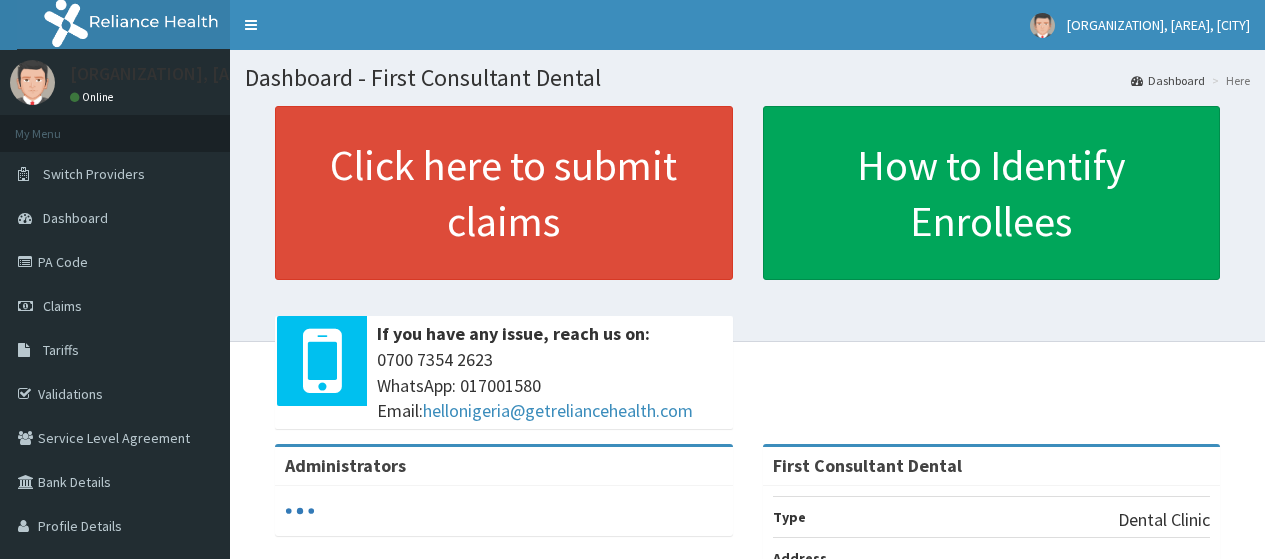 scroll, scrollTop: 0, scrollLeft: 0, axis: both 